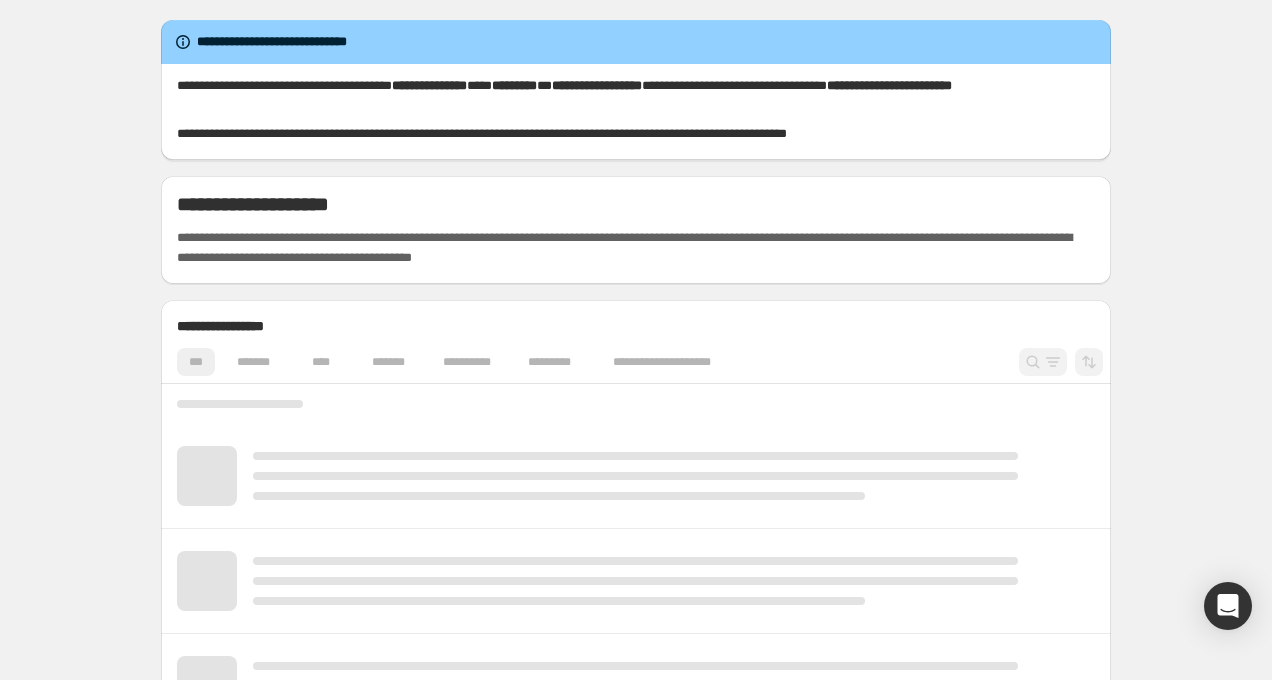 scroll, scrollTop: 0, scrollLeft: 0, axis: both 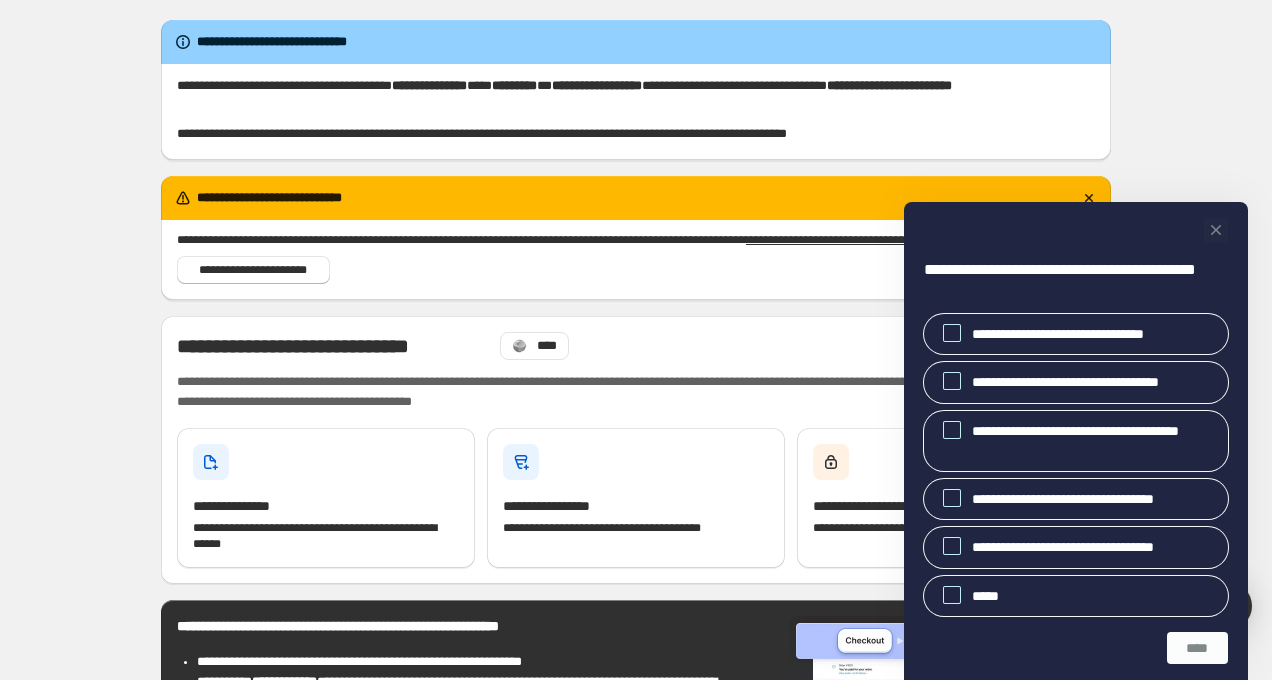 click 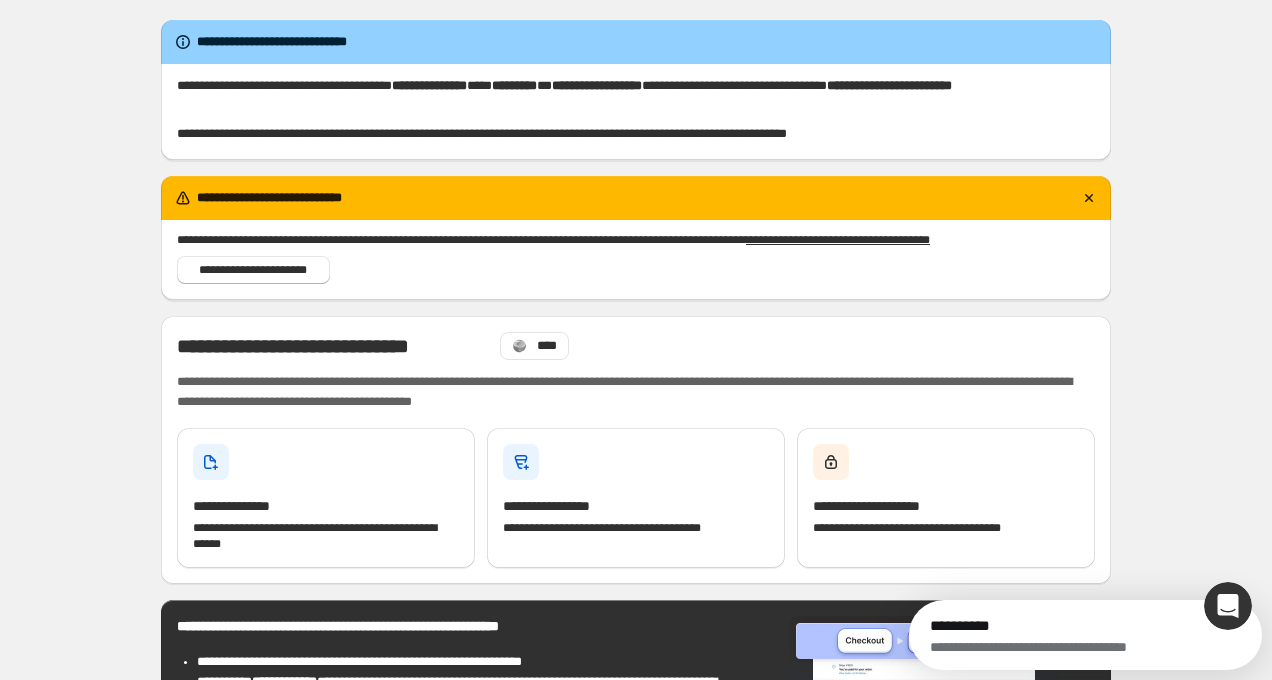 scroll, scrollTop: 0, scrollLeft: 0, axis: both 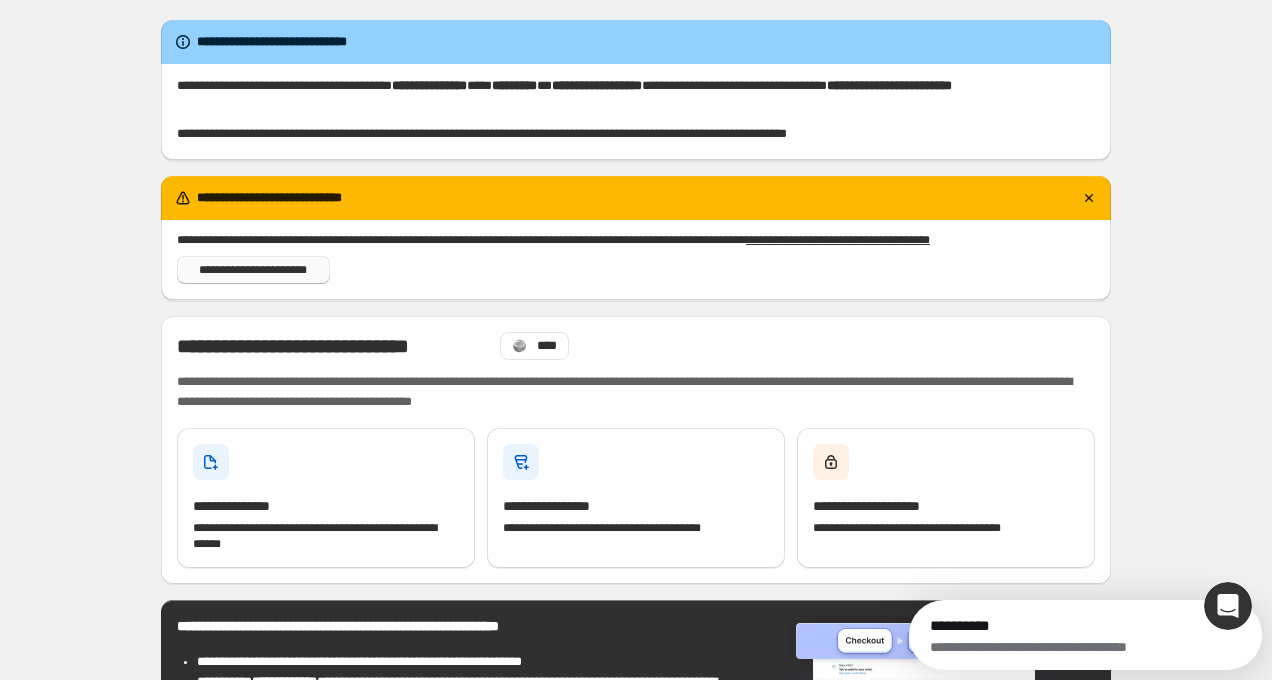 click on "**********" at bounding box center [253, 270] 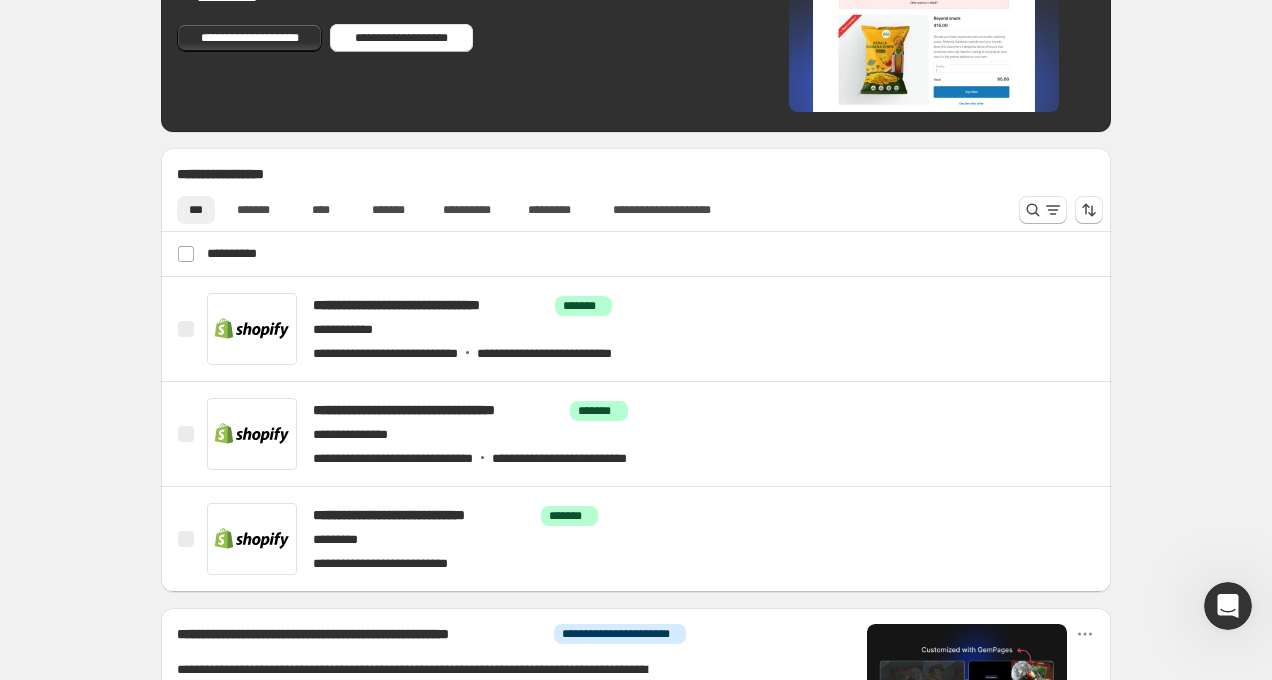scroll, scrollTop: 0, scrollLeft: 0, axis: both 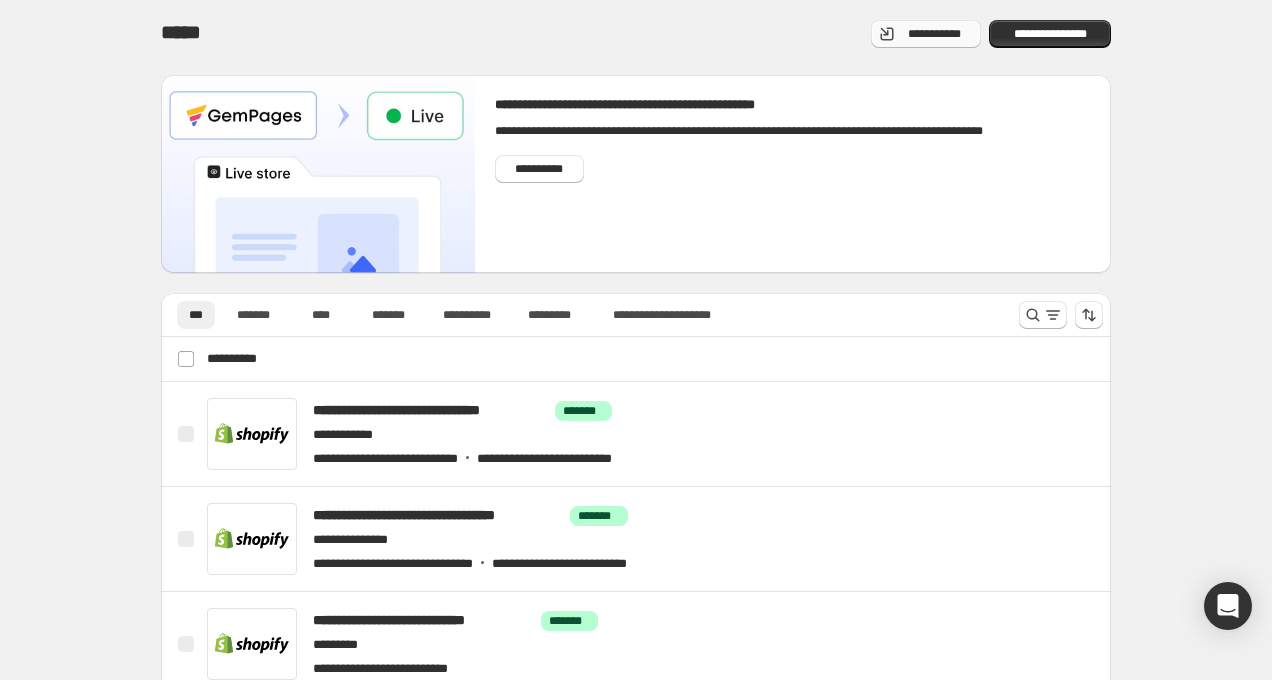 click on "**********" at bounding box center (934, 34) 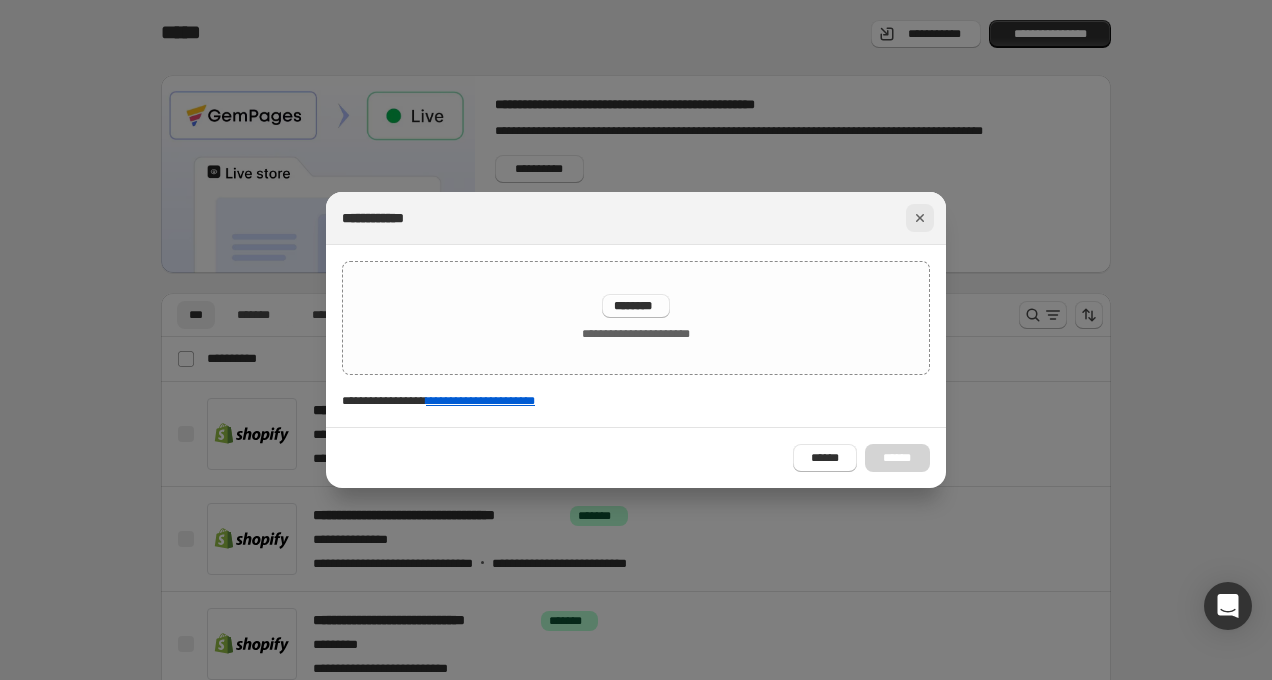 click 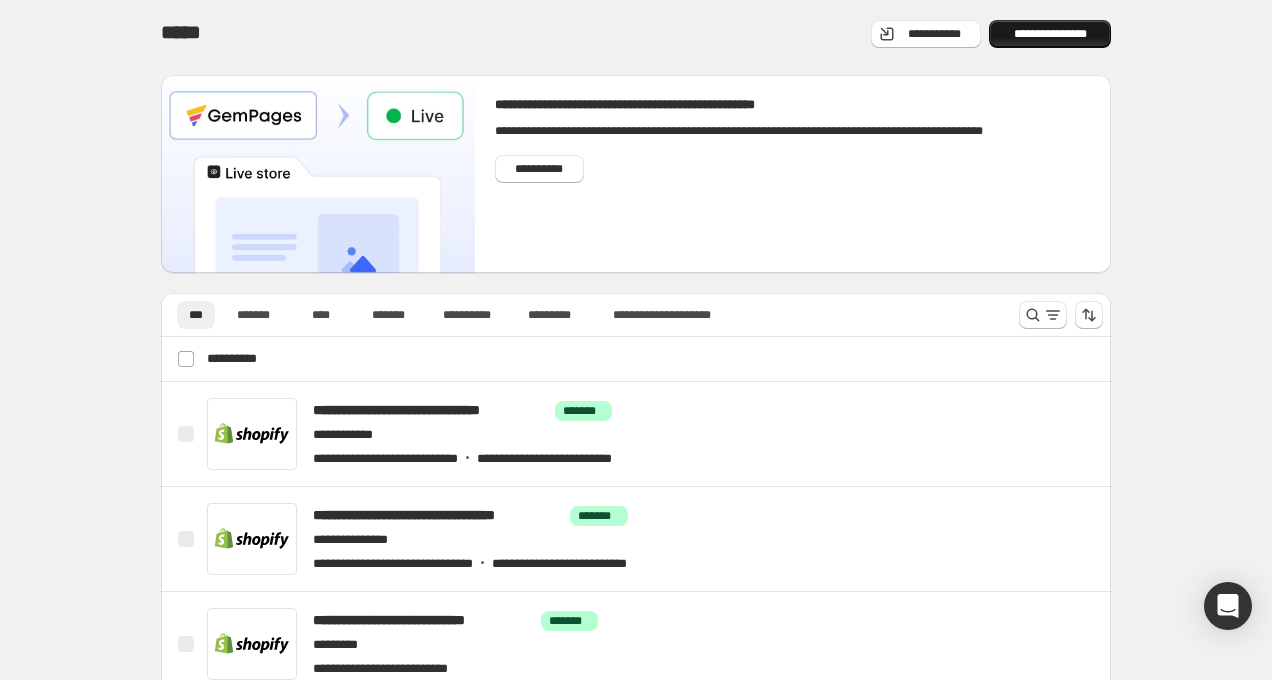 click on "**********" at bounding box center [1050, 34] 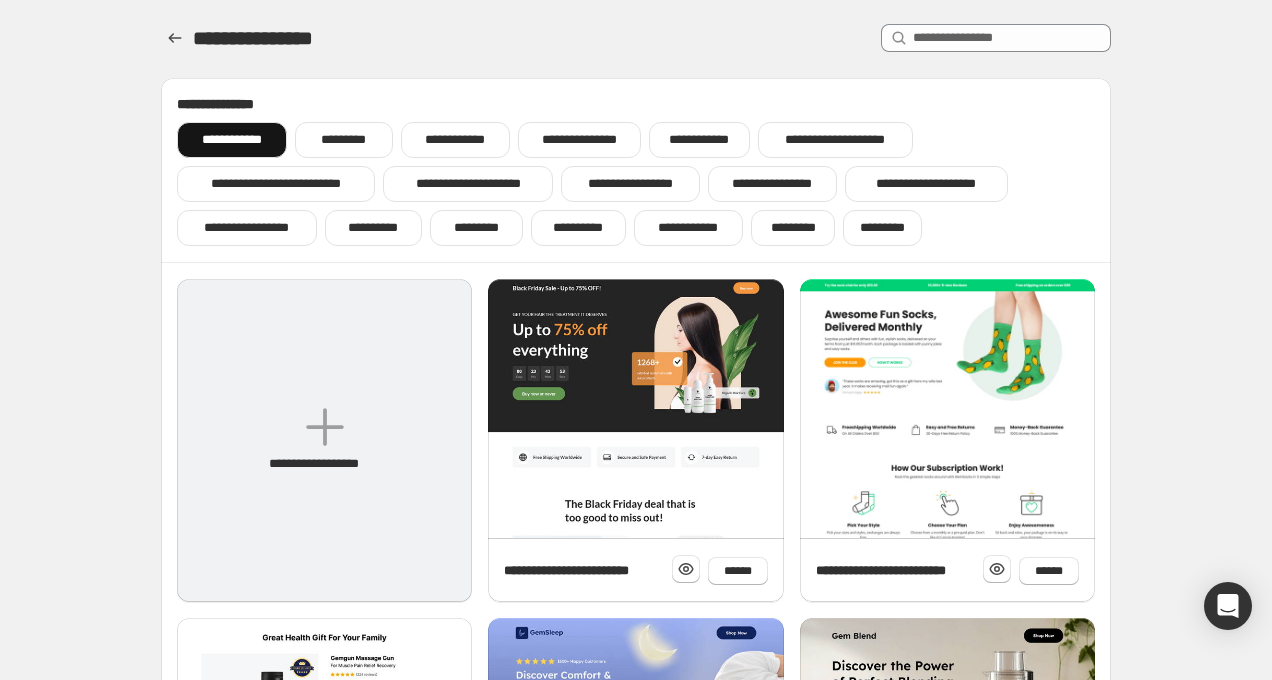 click on "**********" at bounding box center [324, 440] 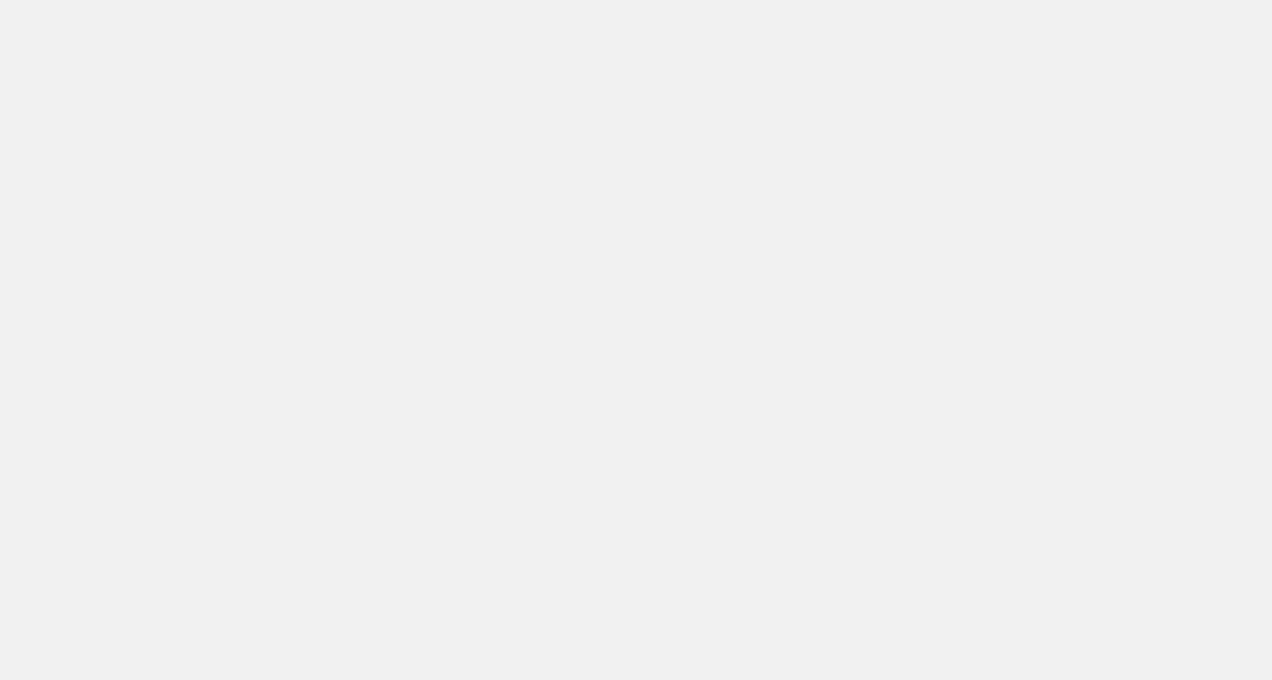 scroll, scrollTop: 0, scrollLeft: 0, axis: both 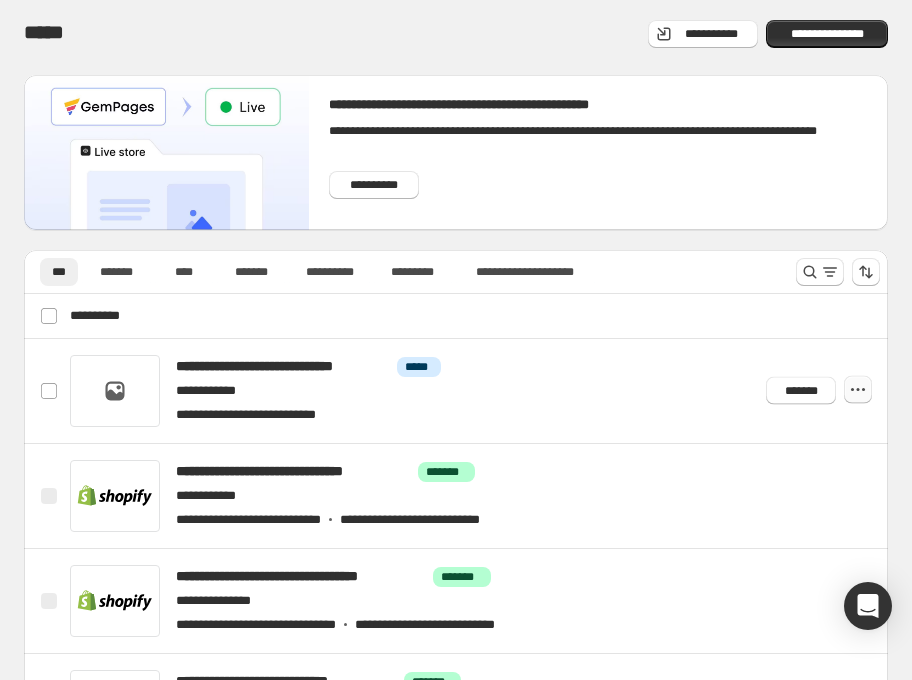 click 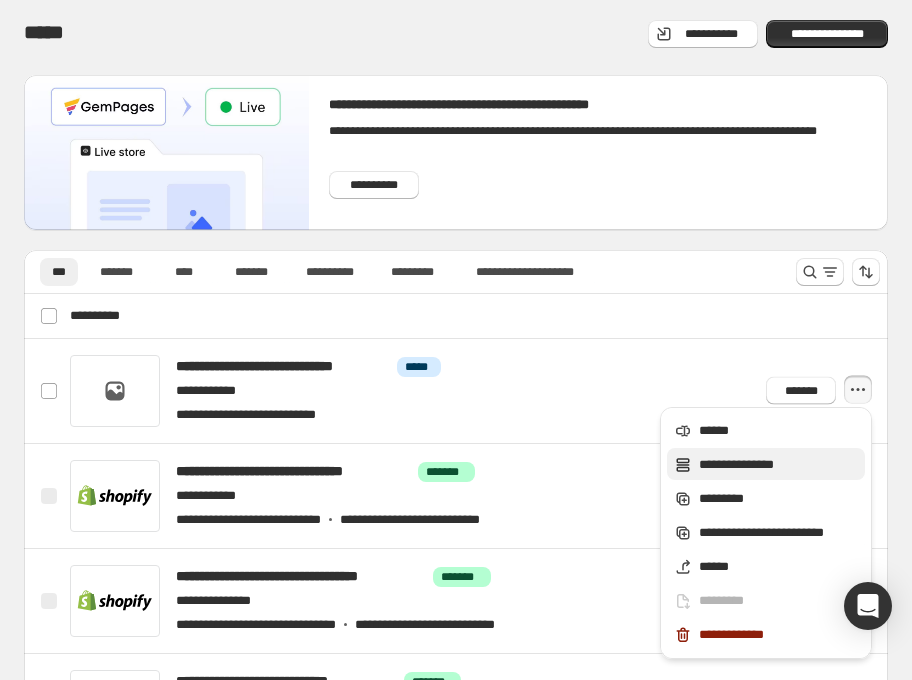 click on "**********" at bounding box center [779, 465] 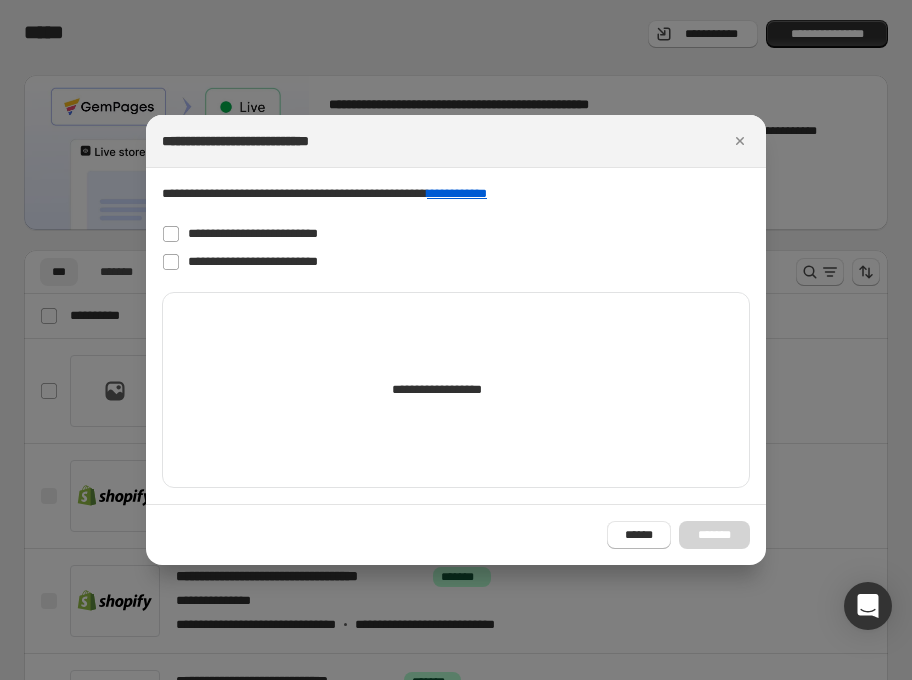 click on "**********" at bounding box center (456, 390) 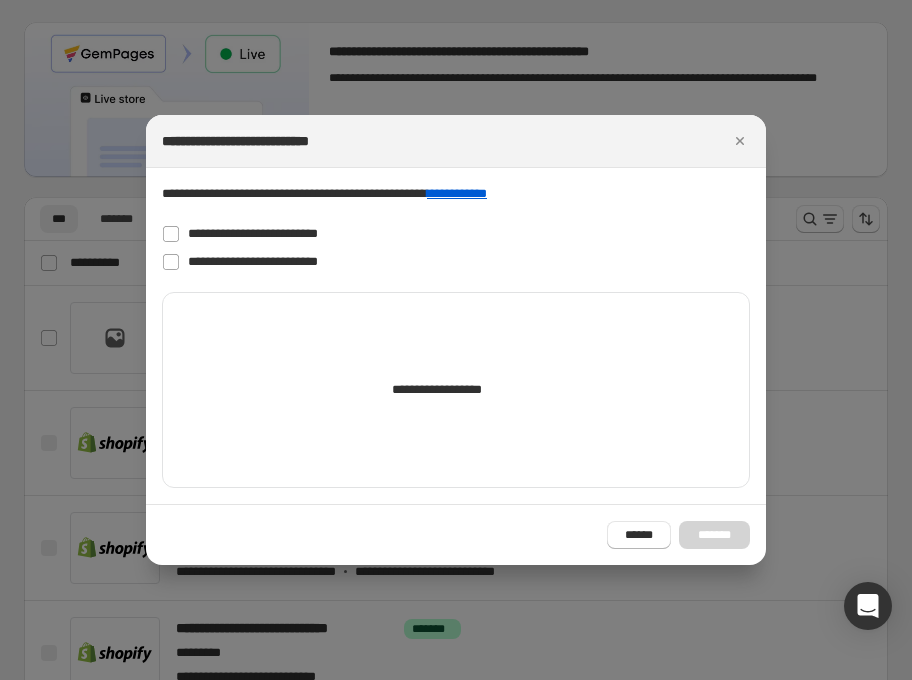 scroll, scrollTop: 0, scrollLeft: 0, axis: both 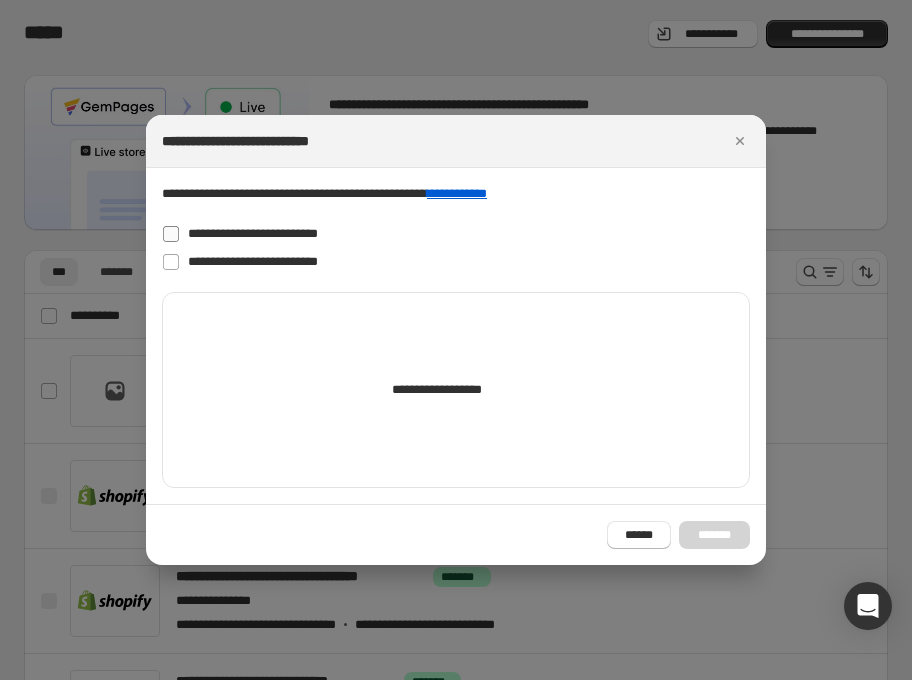 click on "**********" at bounding box center (253, 233) 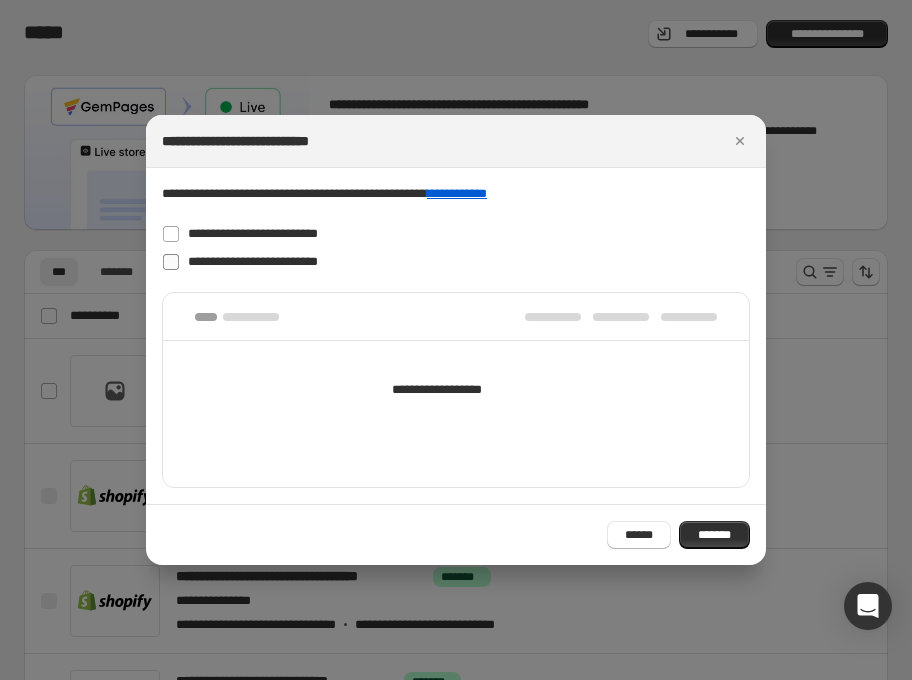 click on "**********" at bounding box center [253, 261] 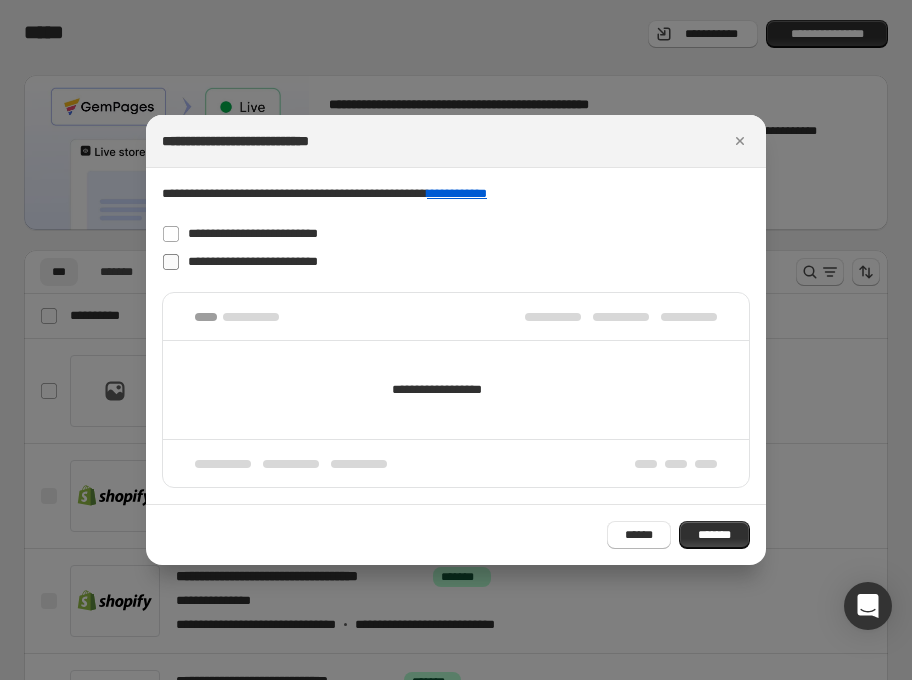 click on "**********" at bounding box center [253, 261] 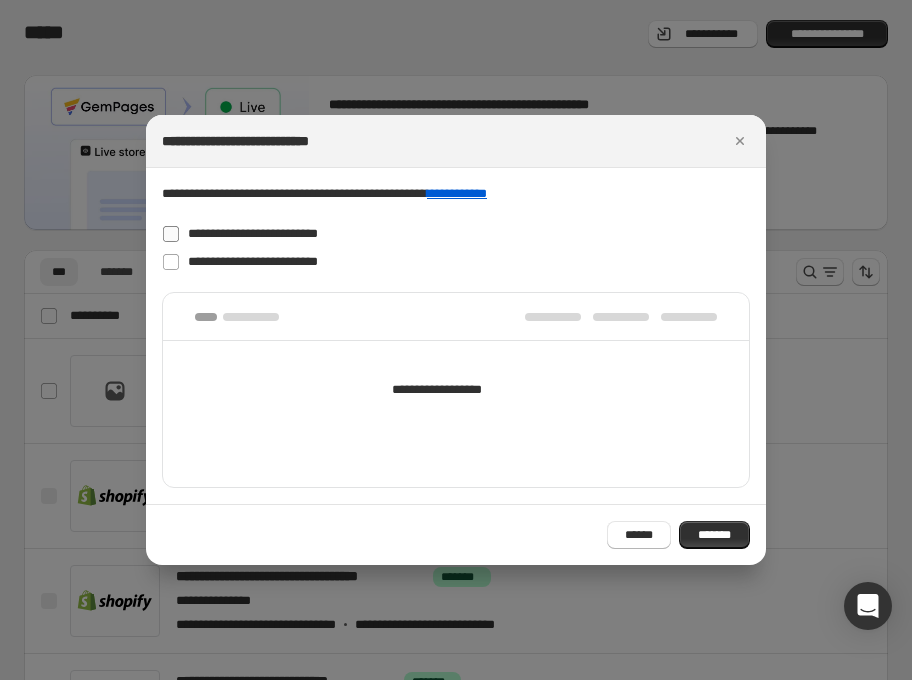 click on "**********" at bounding box center (253, 233) 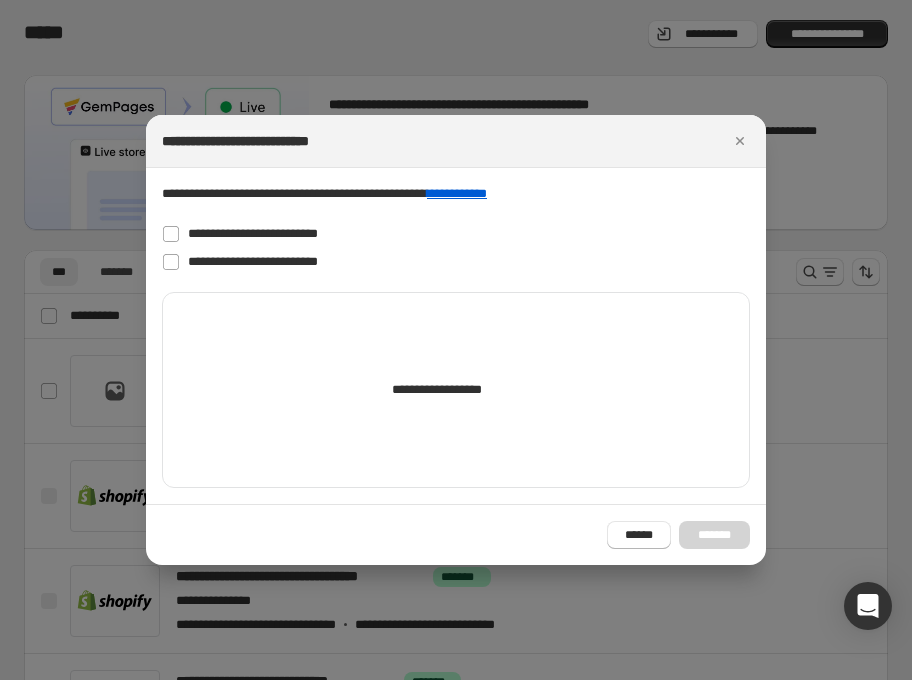 click on "**********" at bounding box center [456, 390] 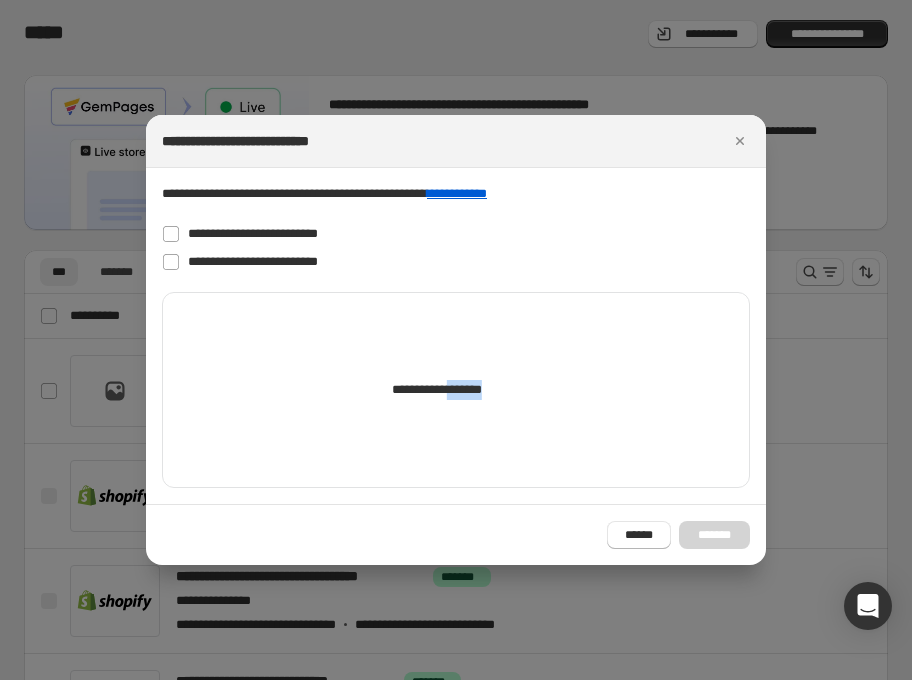 click on "**********" at bounding box center [456, 390] 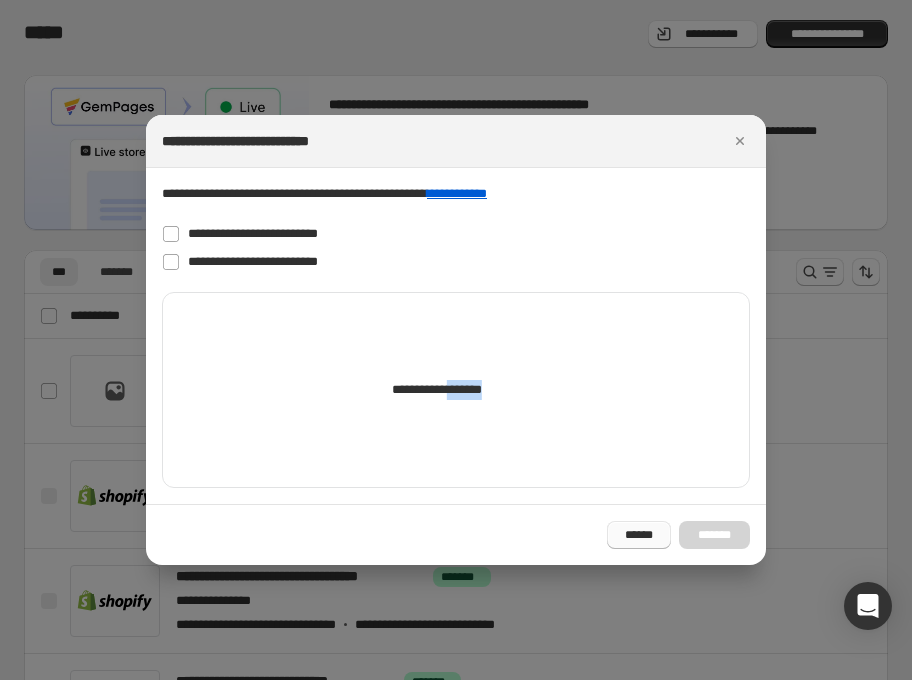 click on "******" at bounding box center (639, 535) 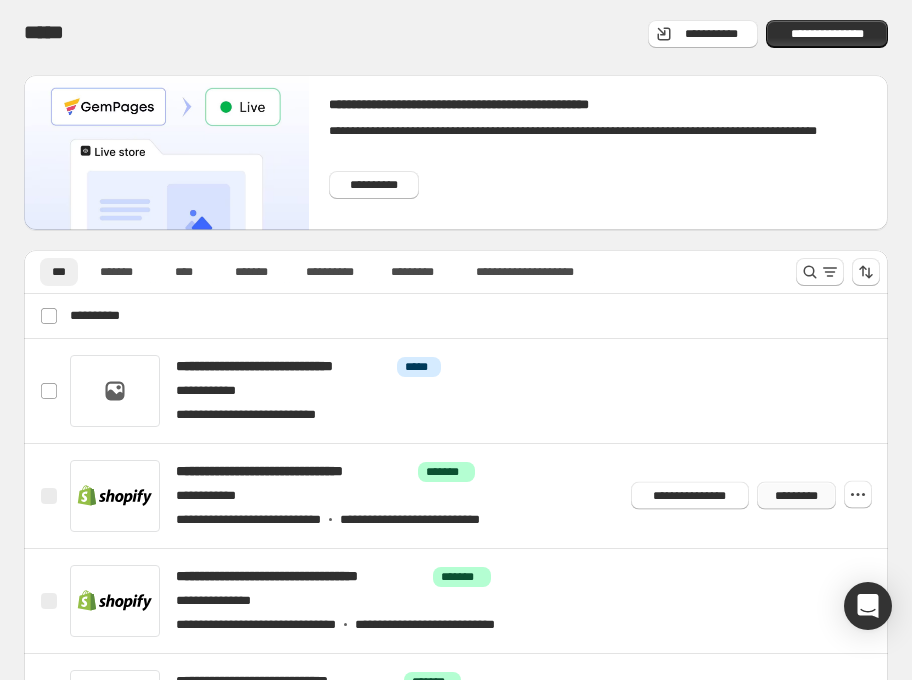 click on "*********" at bounding box center (796, 496) 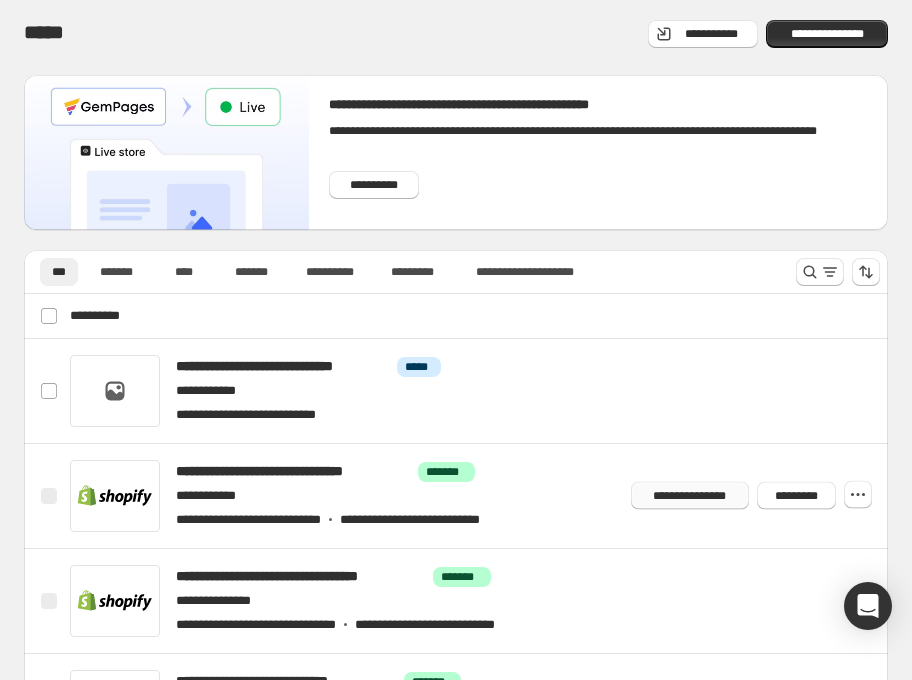 click on "**********" at bounding box center (690, 496) 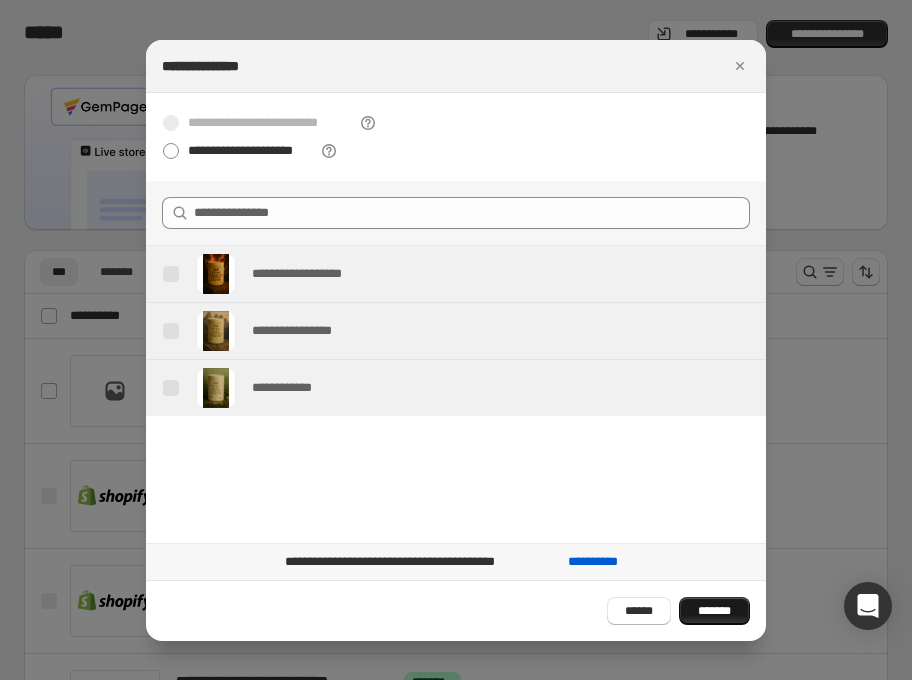 click on "*******" at bounding box center (714, 611) 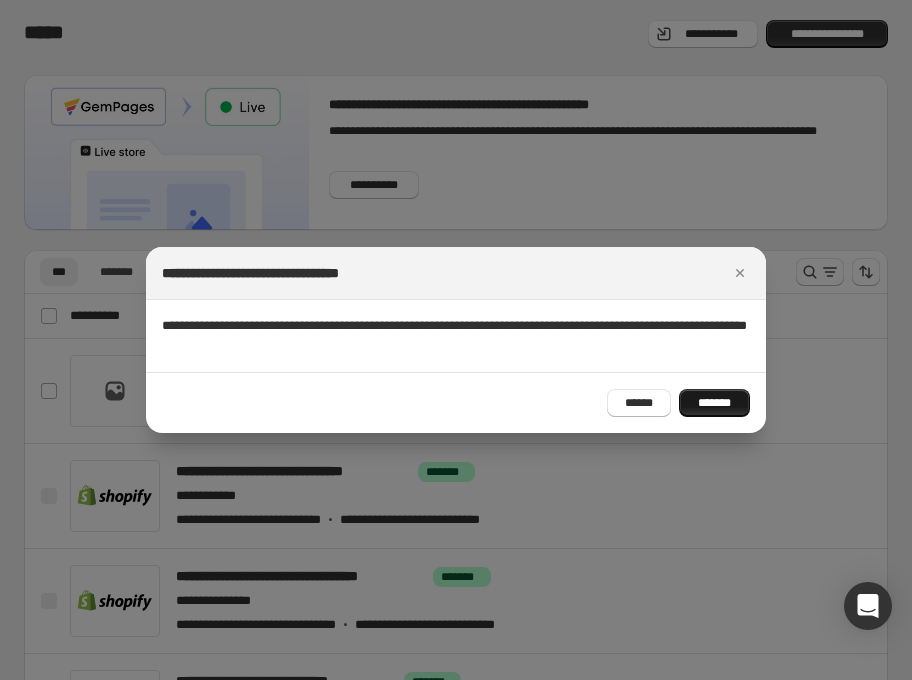 click on "*******" at bounding box center (714, 403) 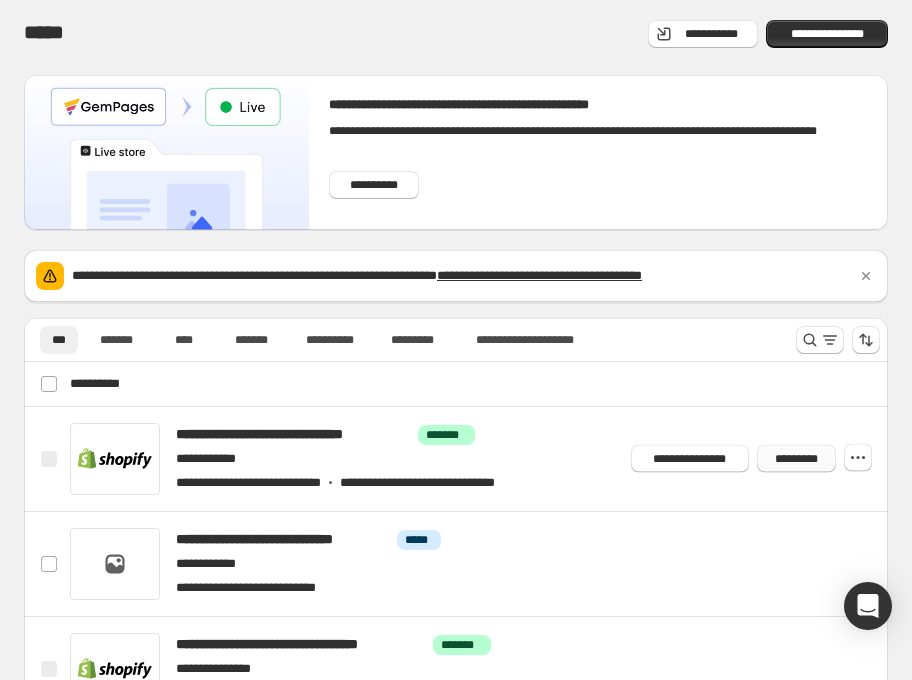click on "*********" at bounding box center (796, 459) 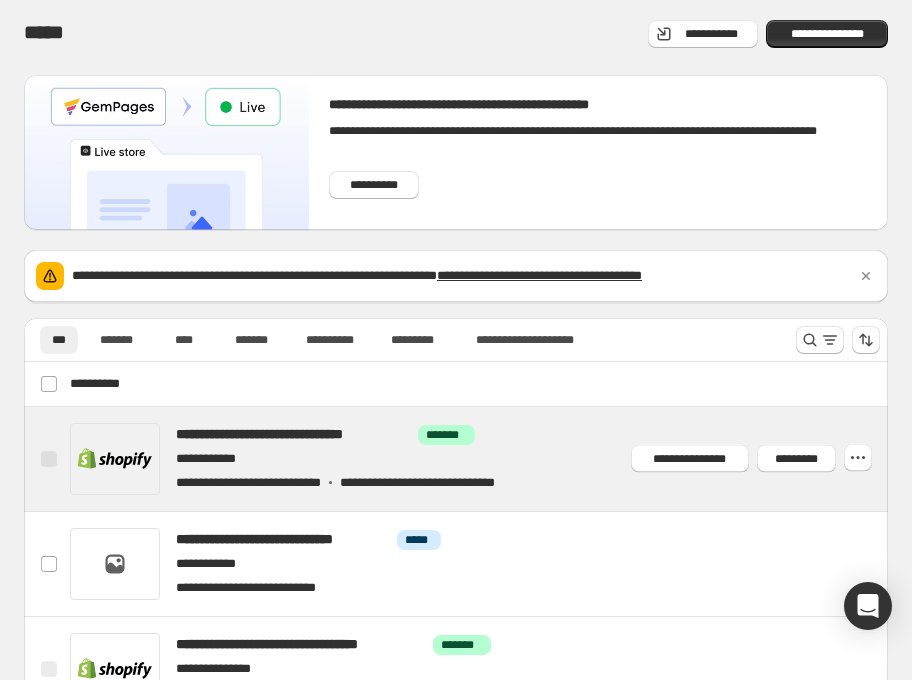 click at bounding box center [477, 459] 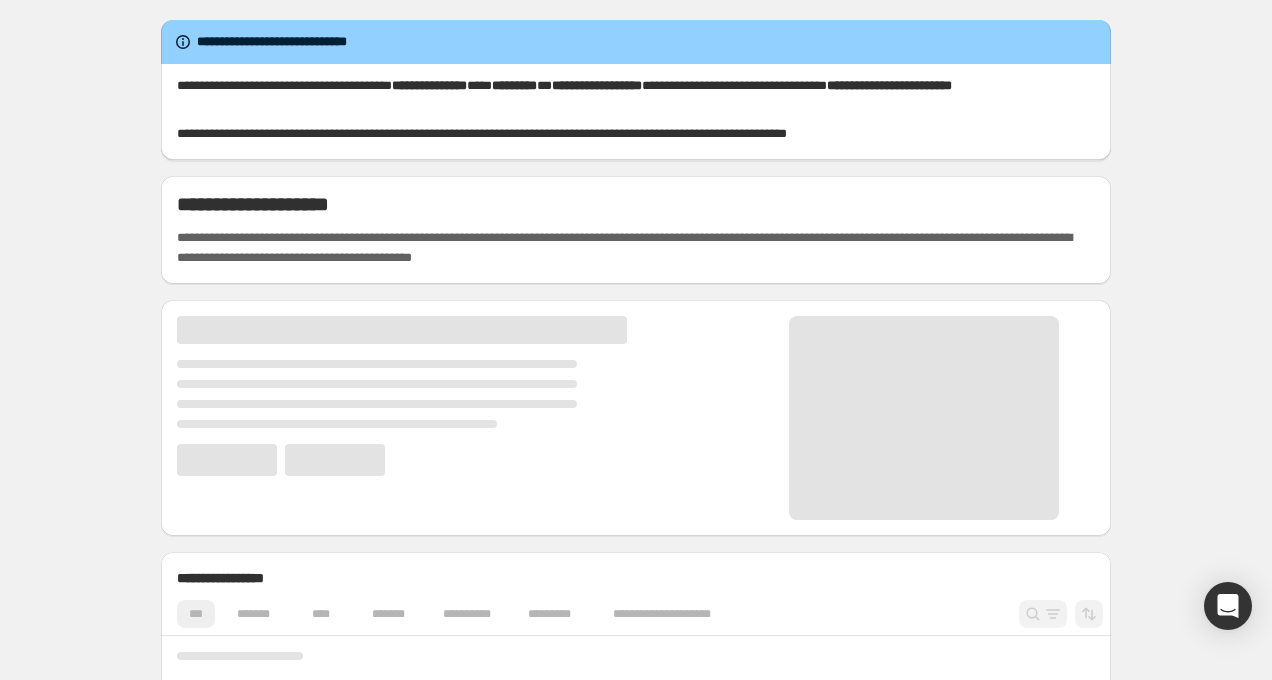 scroll, scrollTop: 0, scrollLeft: 0, axis: both 